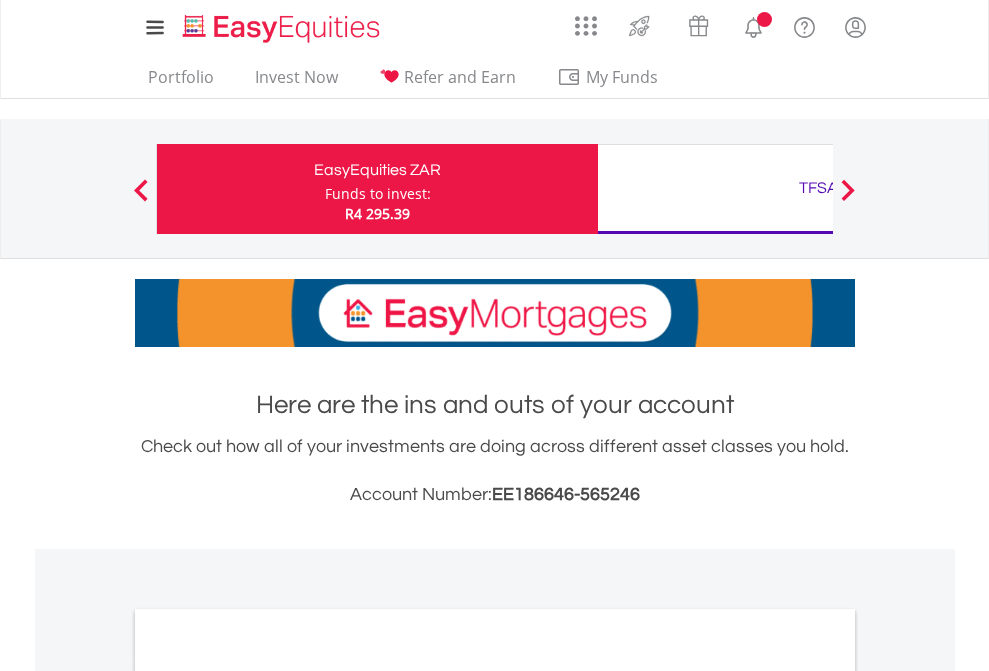 scroll, scrollTop: 0, scrollLeft: 0, axis: both 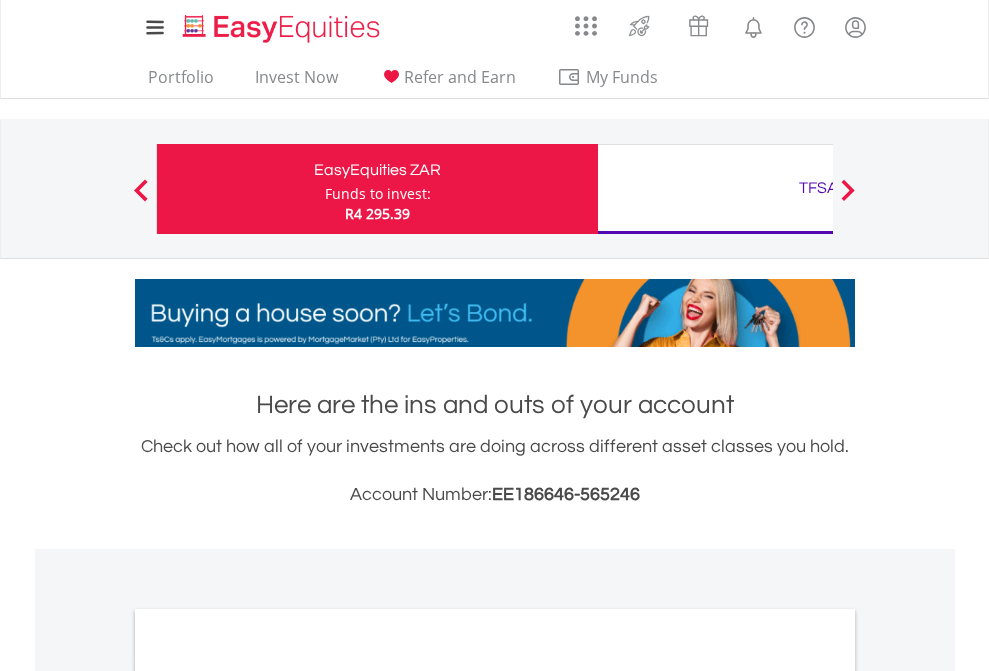 click on "Funds to invest:" at bounding box center (378, 194) 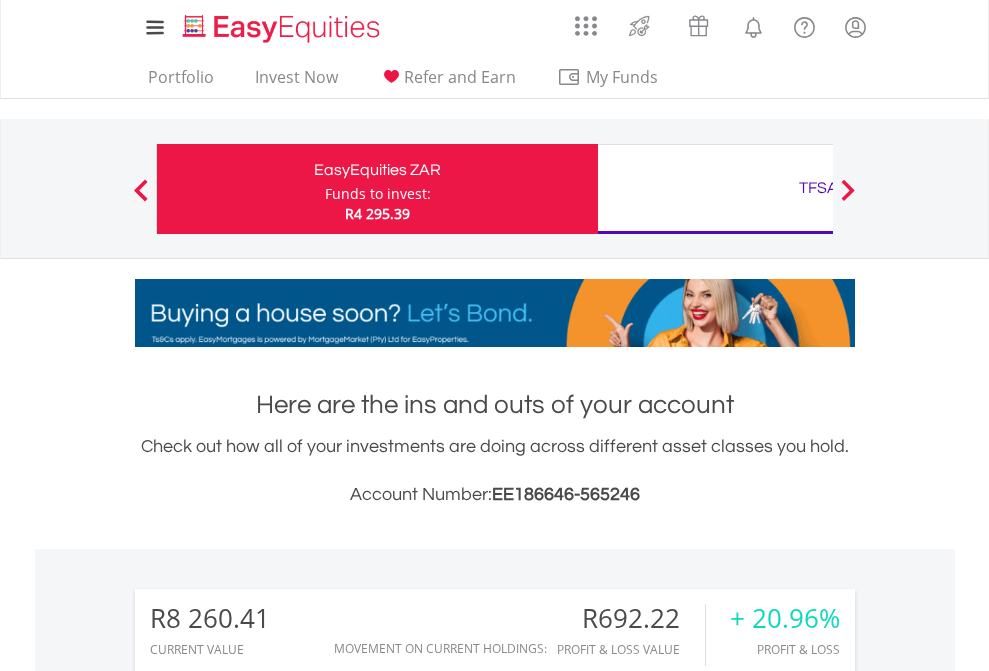 scroll, scrollTop: 999808, scrollLeft: 999687, axis: both 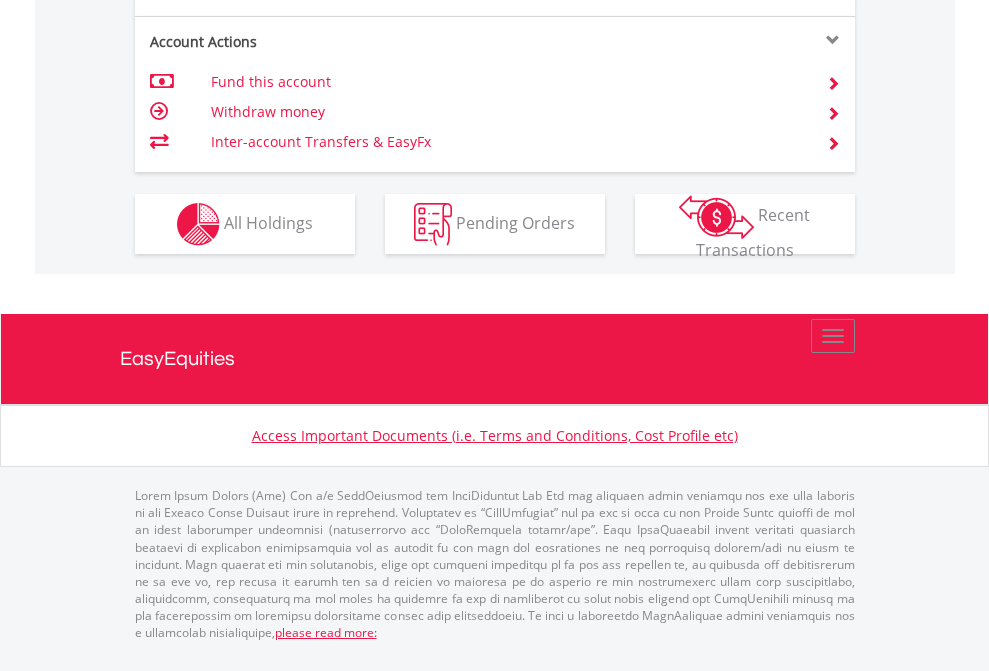 click on "Investment types" at bounding box center (706, -337) 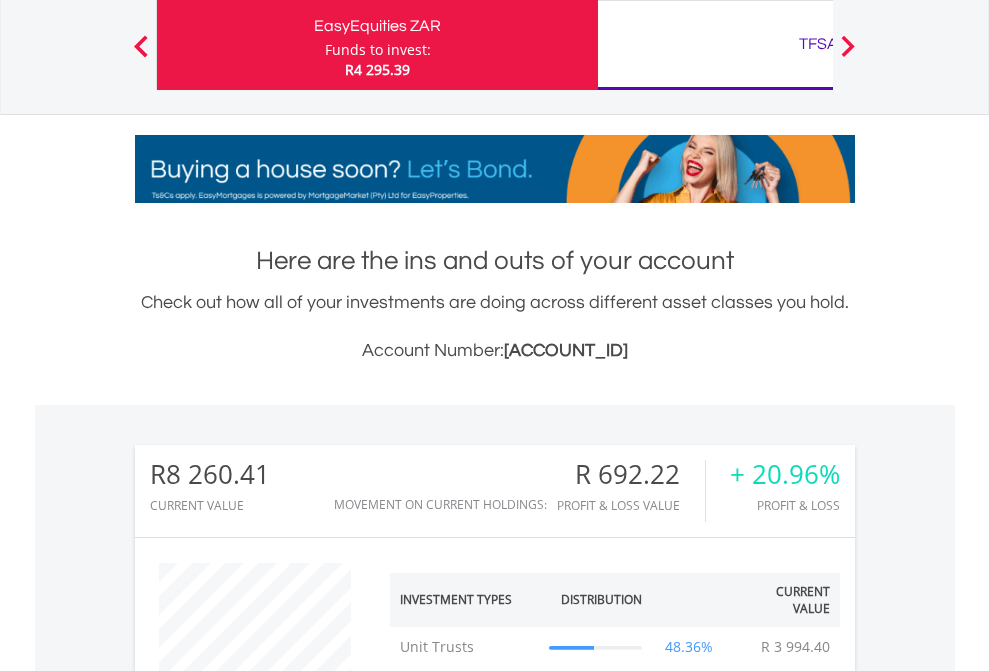 click on "TFSA" at bounding box center [818, 44] 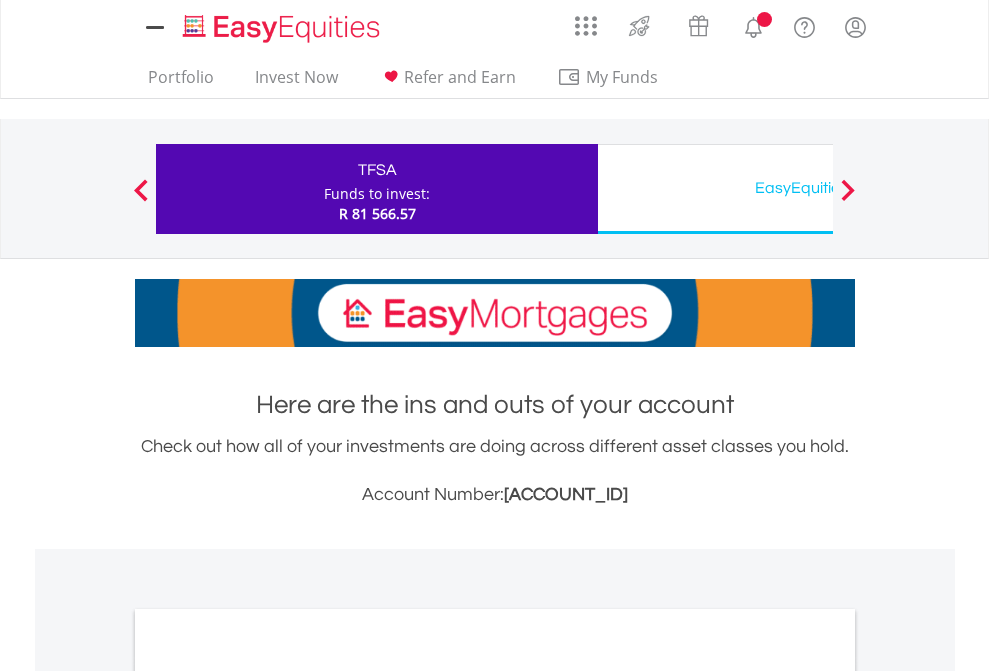 scroll, scrollTop: 0, scrollLeft: 0, axis: both 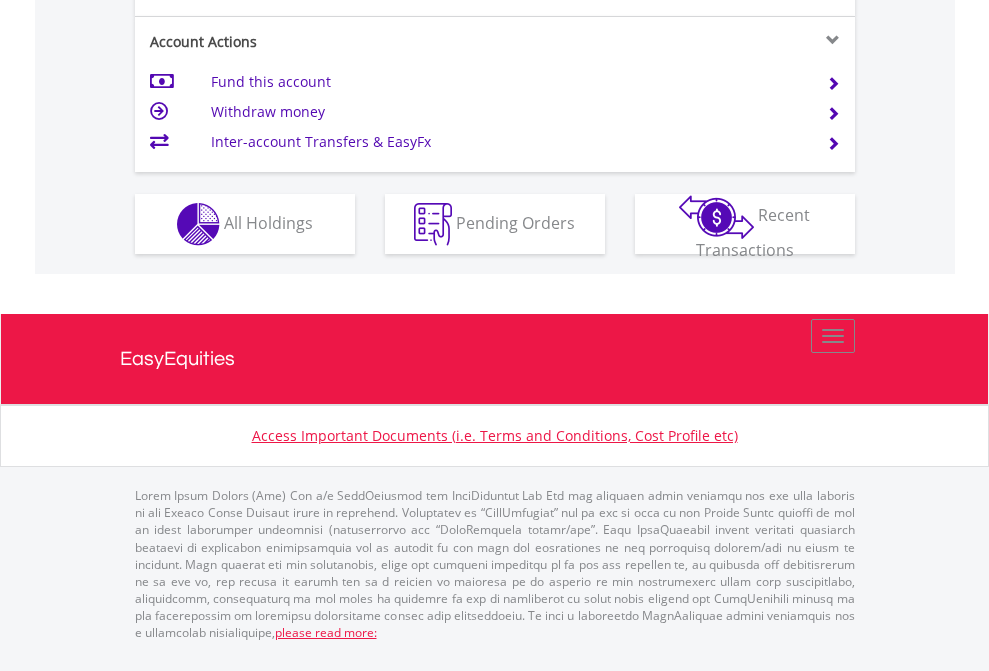 click on "Investment types" at bounding box center (706, -337) 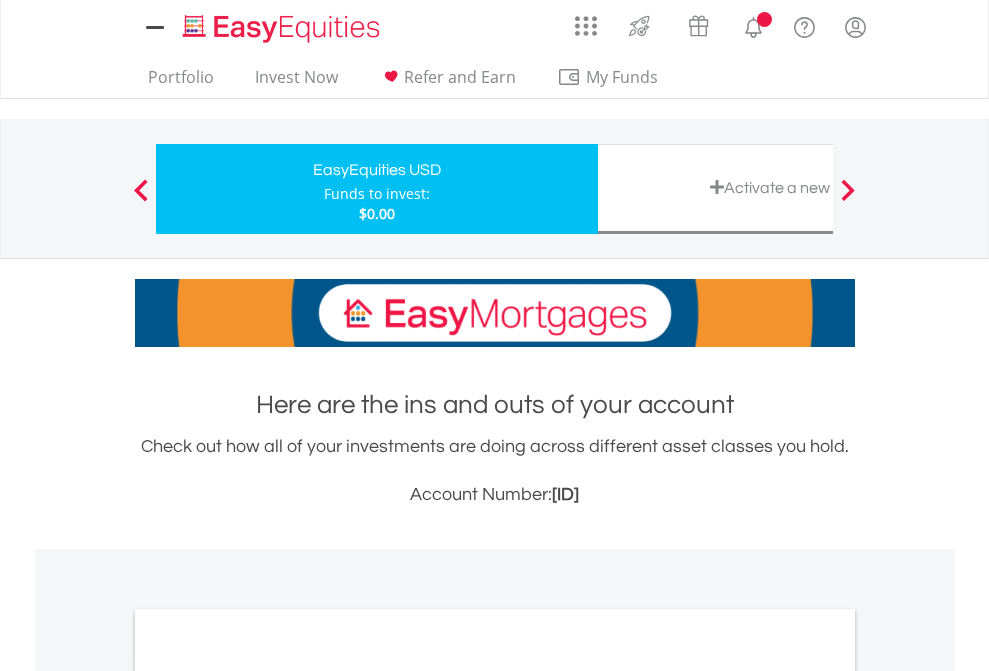 scroll, scrollTop: 0, scrollLeft: 0, axis: both 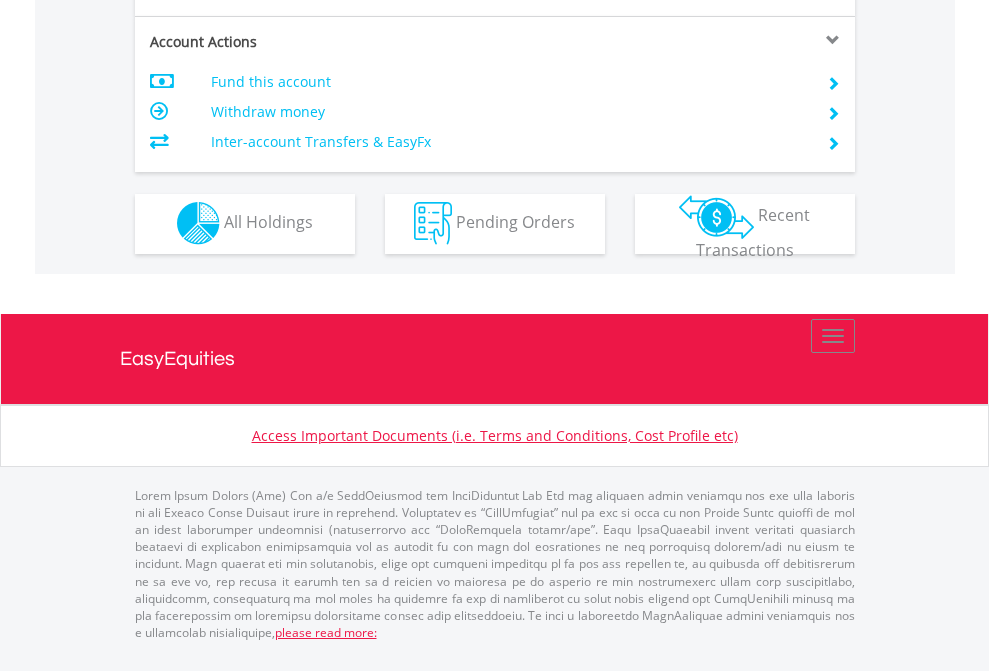 click on "Investment types" at bounding box center [706, -353] 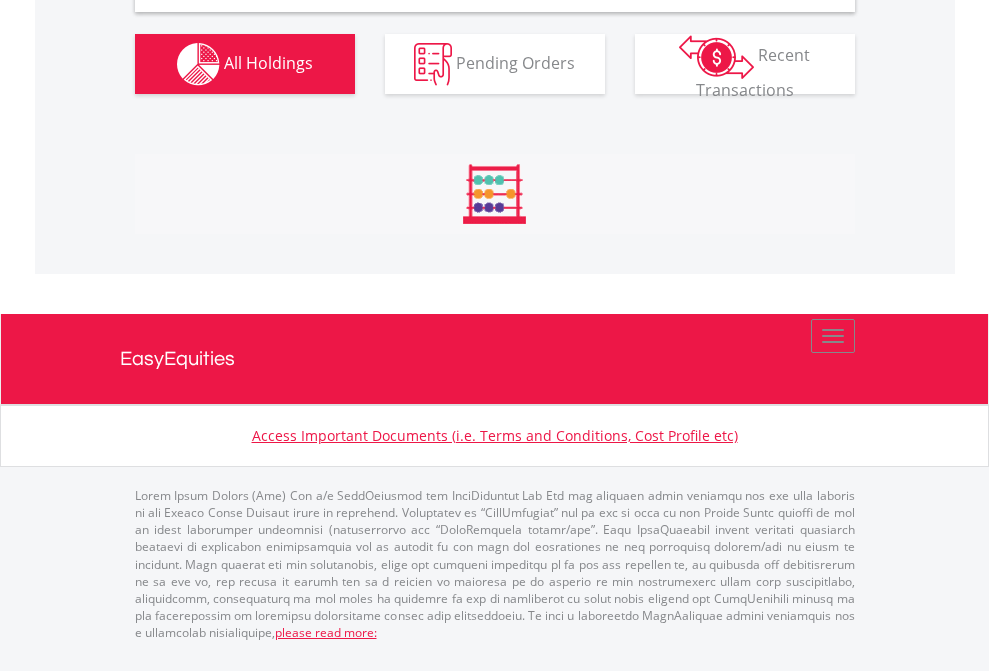 scroll, scrollTop: 1933, scrollLeft: 0, axis: vertical 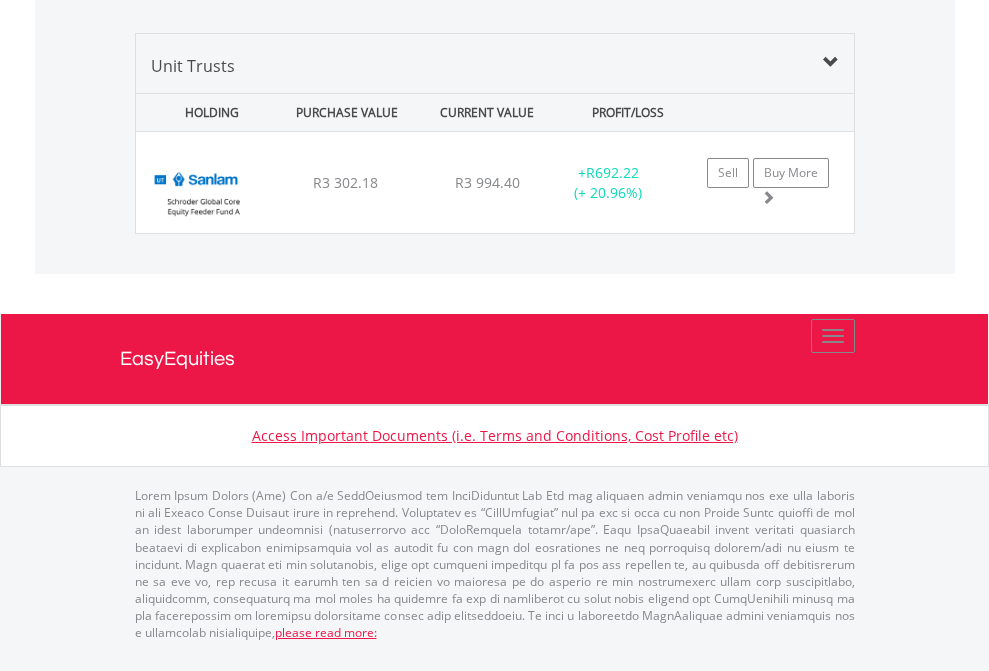 click on "TFSA" at bounding box center [818, -967] 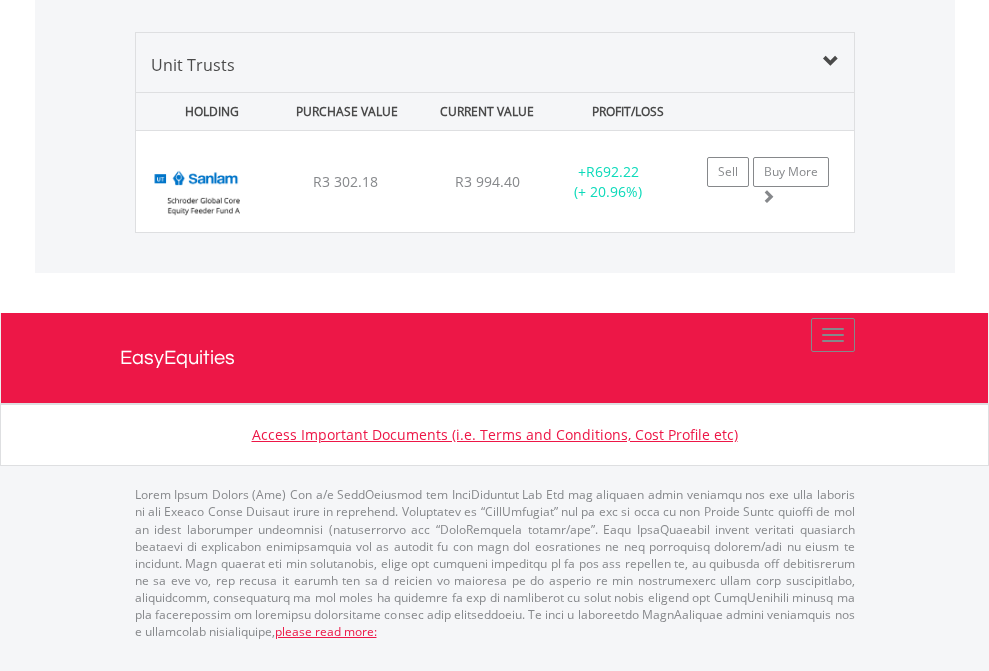 scroll, scrollTop: 144, scrollLeft: 0, axis: vertical 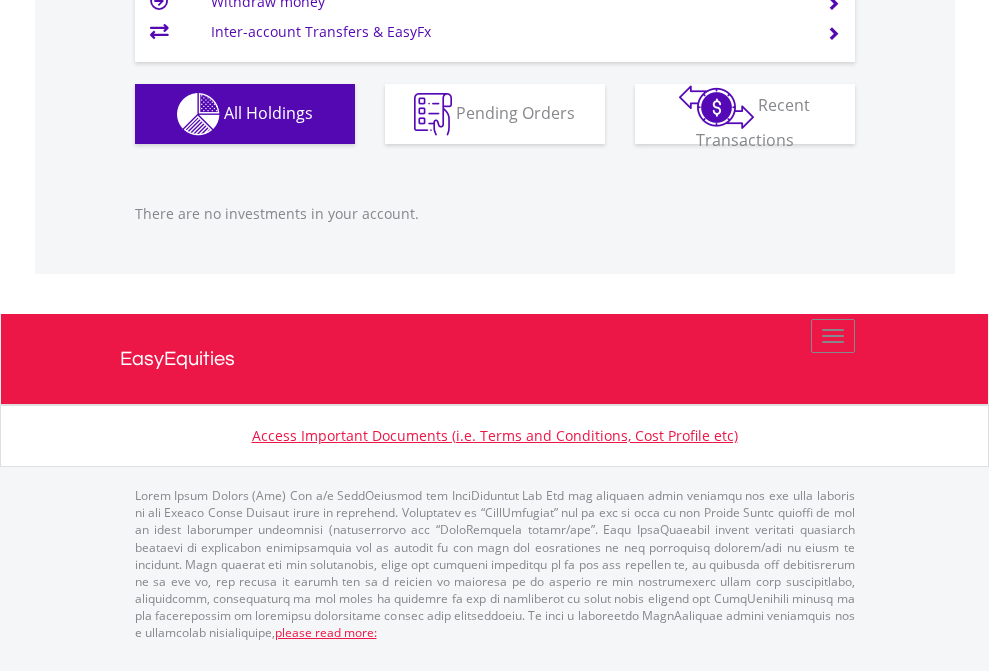 click on "EasyEquities USD" at bounding box center [818, -1206] 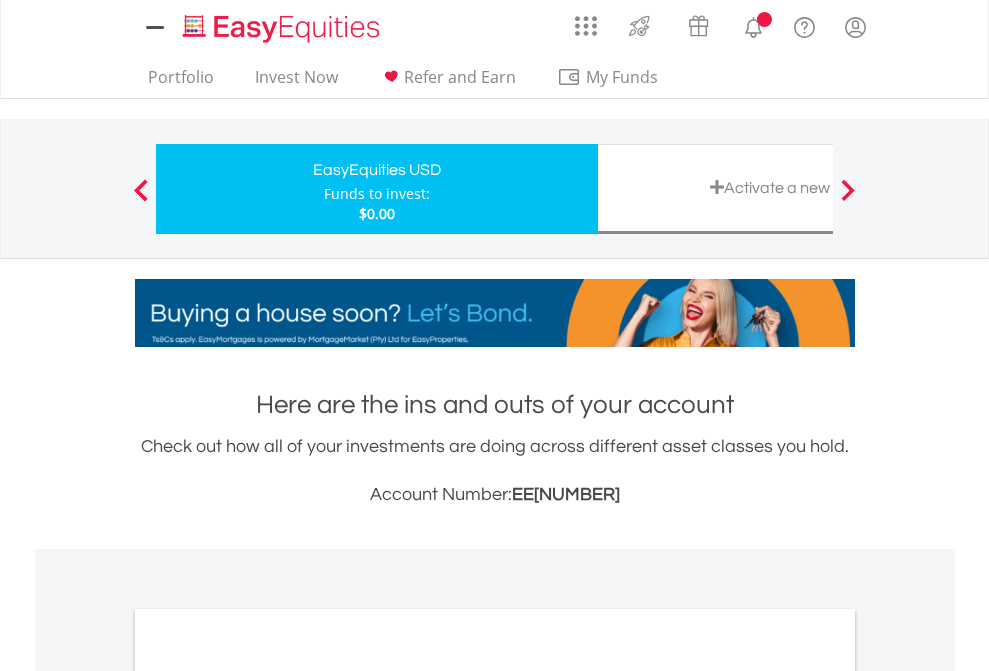 scroll, scrollTop: 0, scrollLeft: 0, axis: both 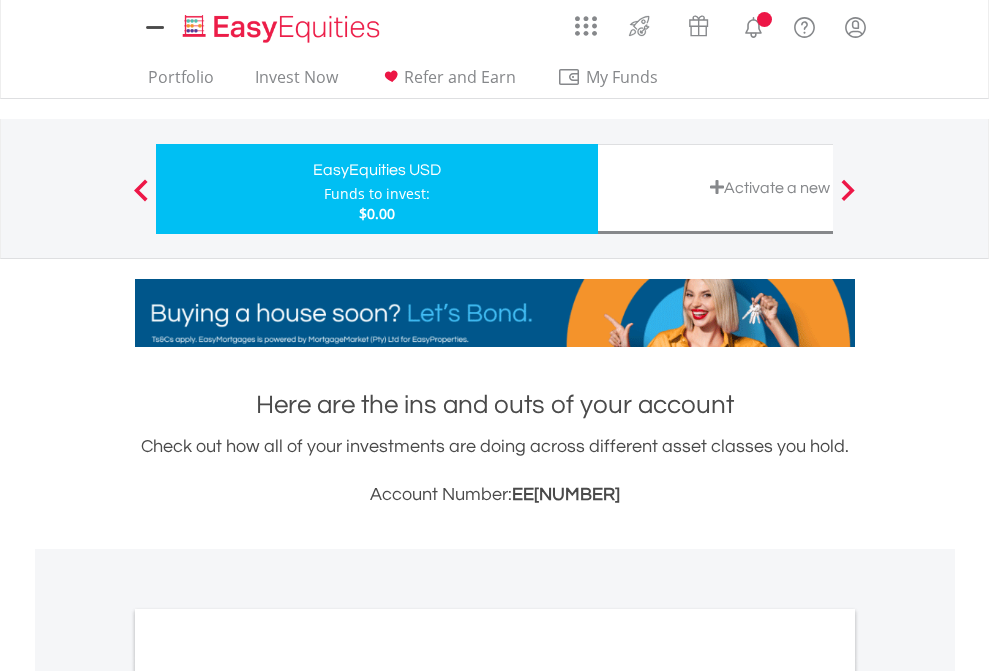 click on "All Holdings" at bounding box center (268, 1096) 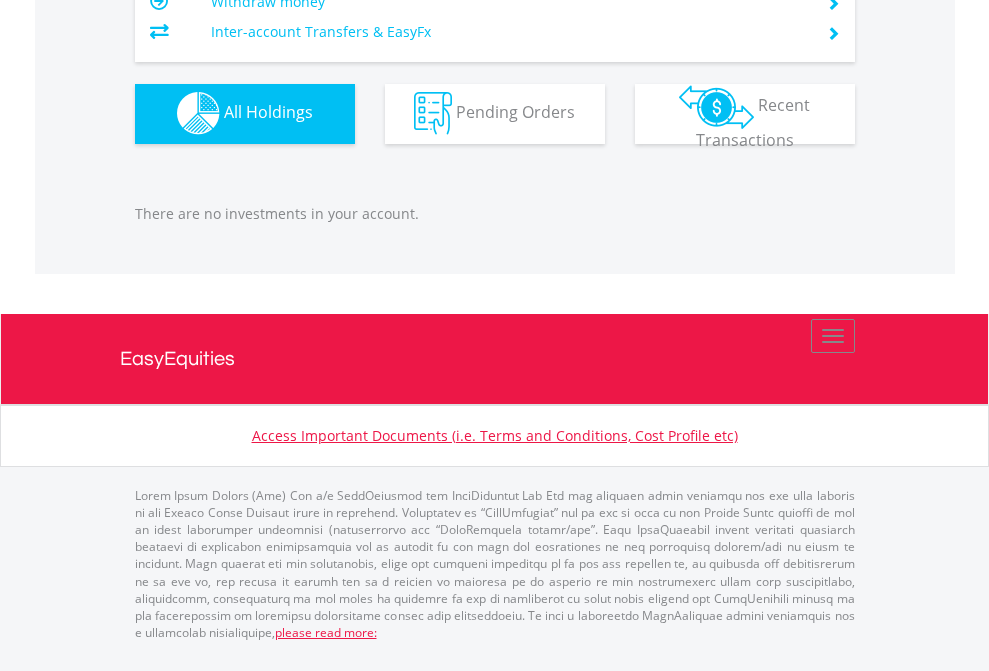 scroll, scrollTop: 1980, scrollLeft: 0, axis: vertical 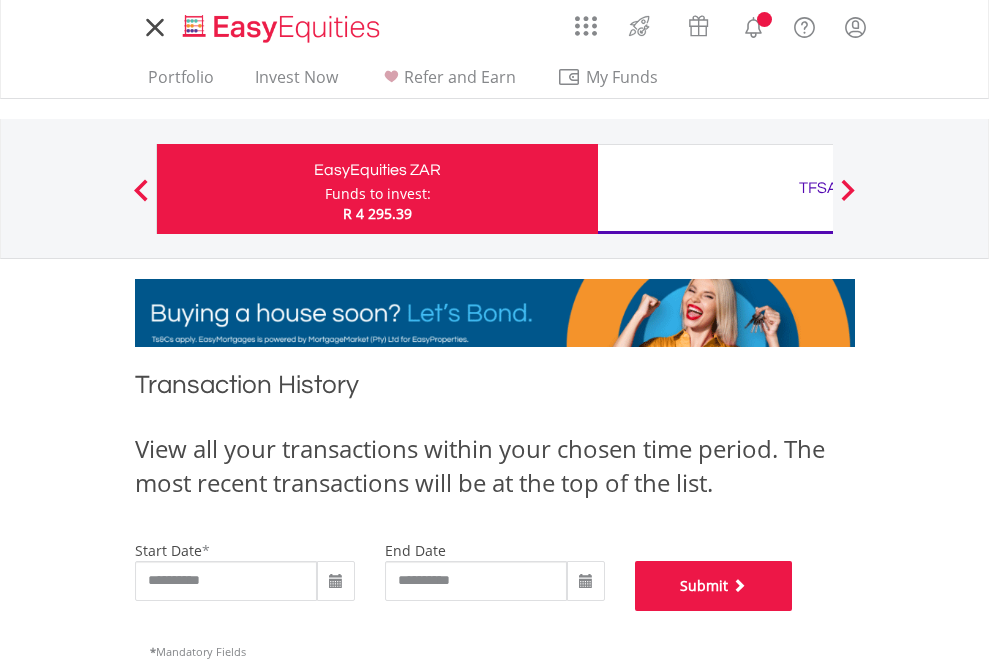 click on "Submit" at bounding box center (714, 586) 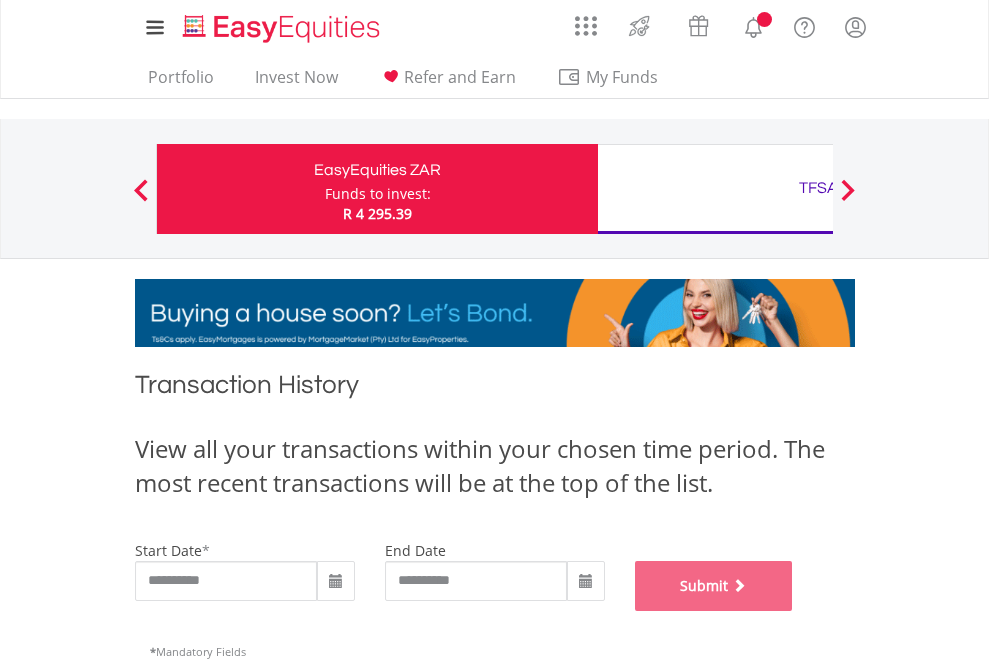 scroll, scrollTop: 811, scrollLeft: 0, axis: vertical 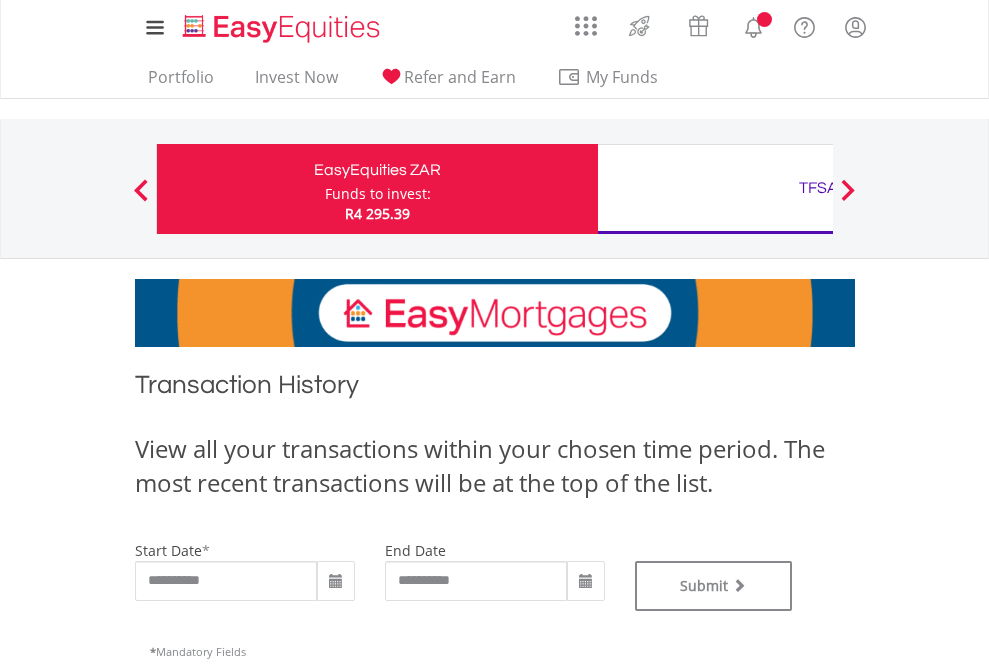 click on "TFSA" at bounding box center [818, 188] 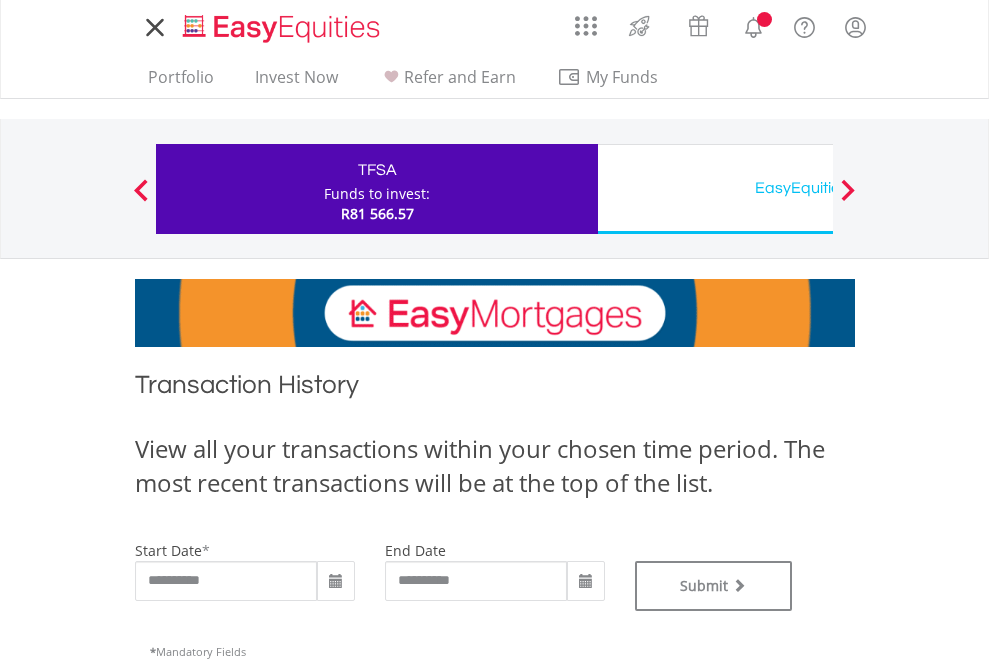 type on "**********" 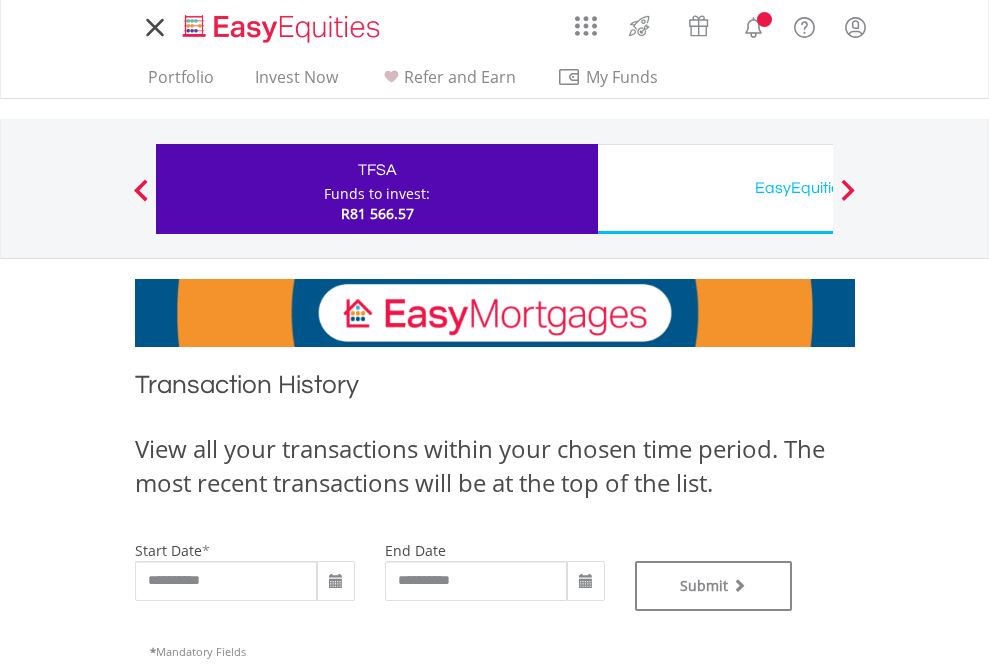 scroll, scrollTop: 0, scrollLeft: 0, axis: both 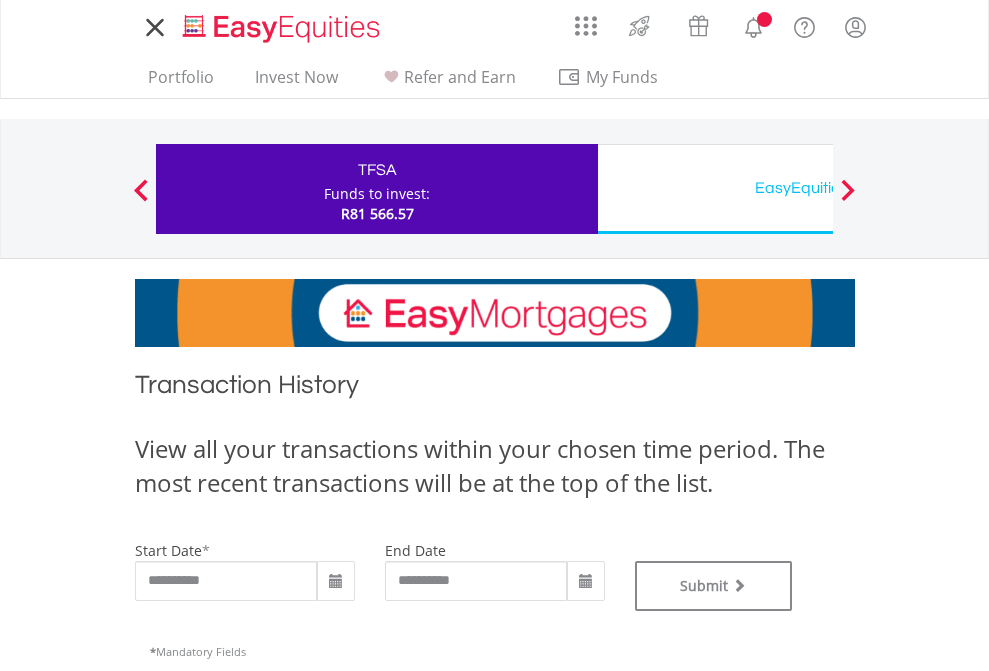 type on "**********" 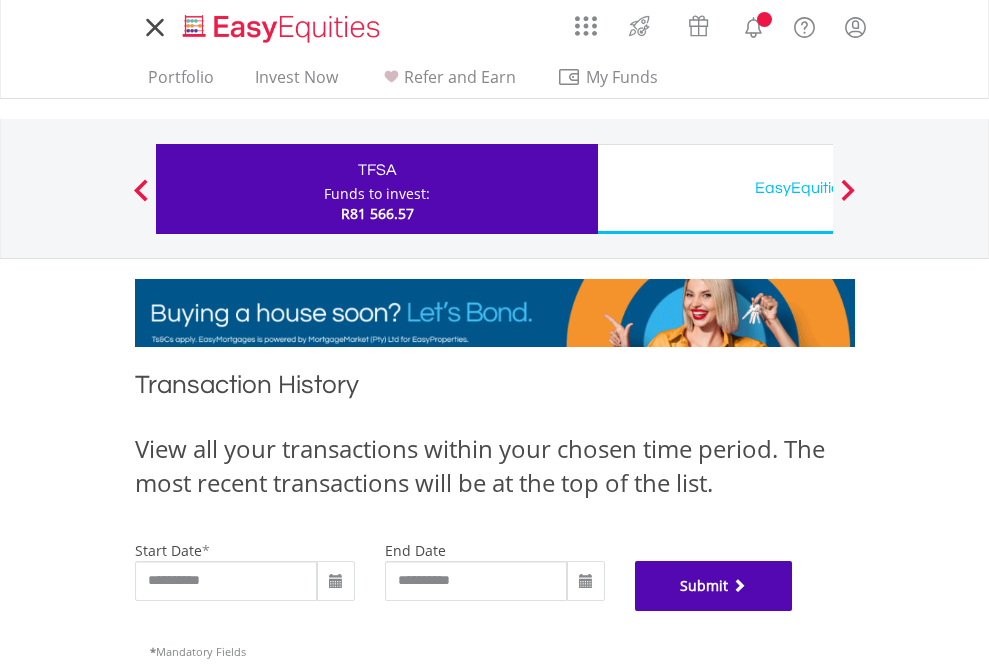 click on "Submit" at bounding box center [714, 586] 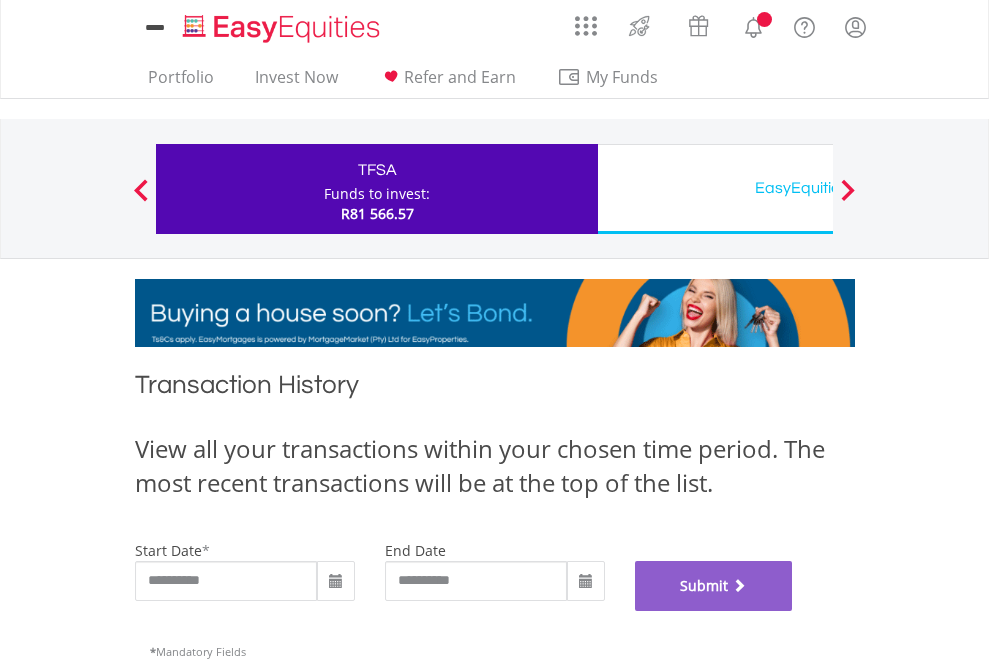 scroll, scrollTop: 811, scrollLeft: 0, axis: vertical 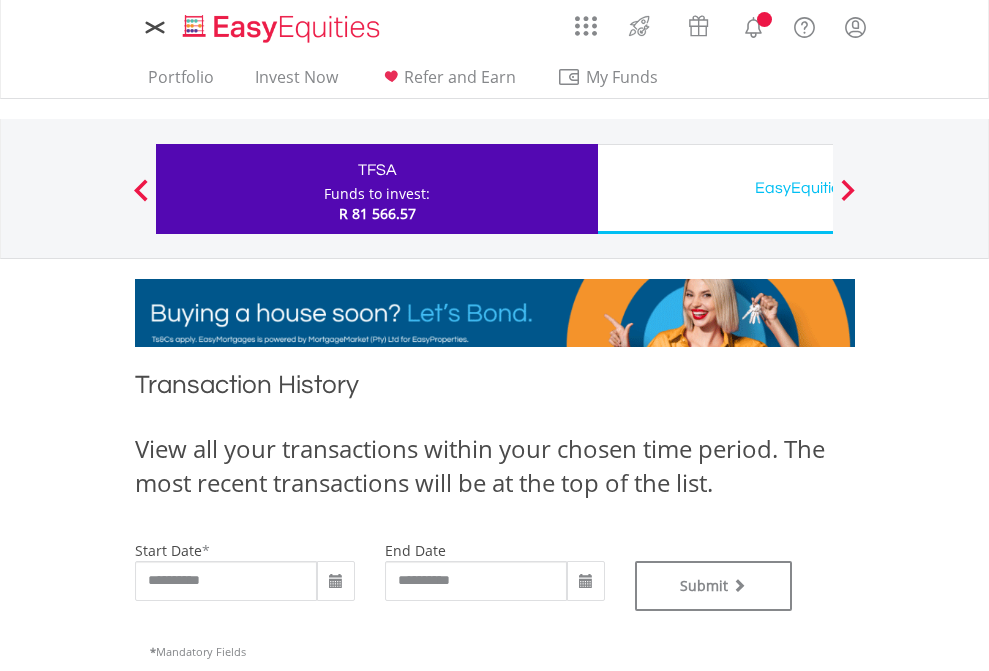 click on "EasyEquities USD" at bounding box center [818, 188] 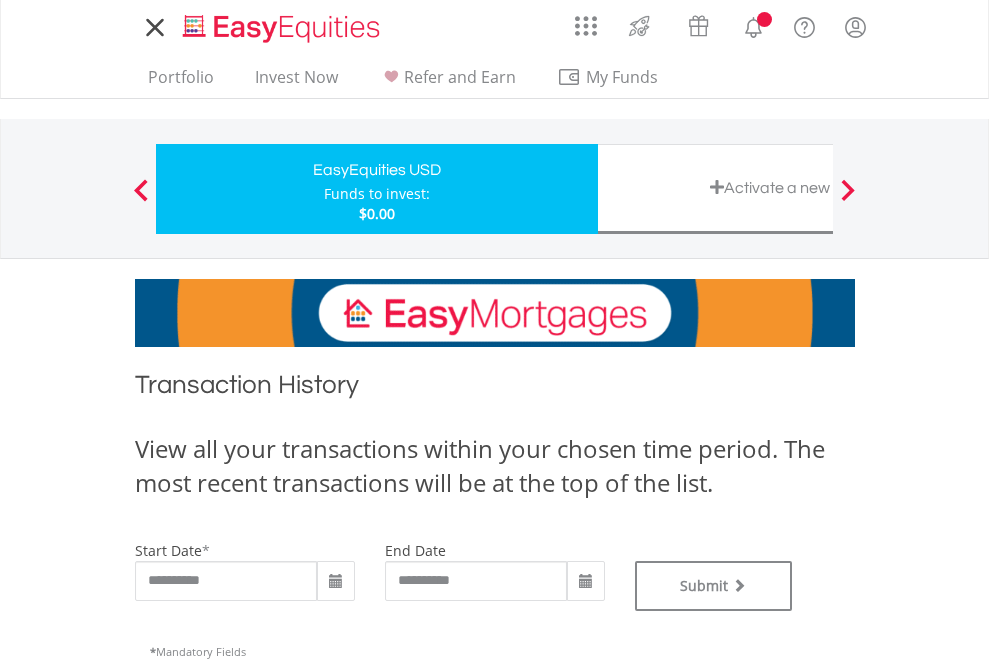 scroll, scrollTop: 0, scrollLeft: 0, axis: both 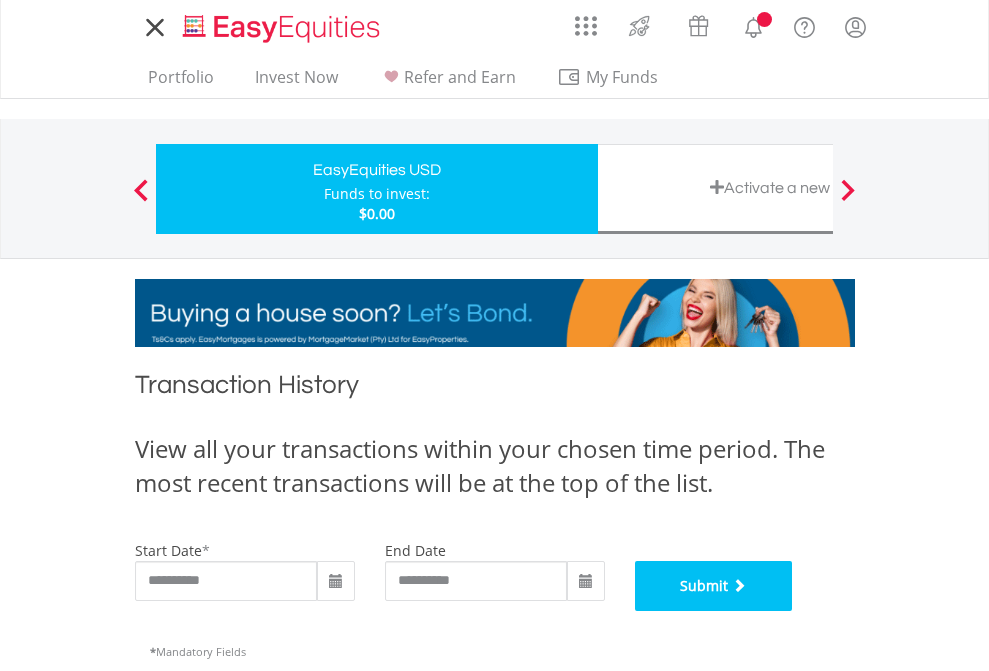 click on "Submit" at bounding box center [714, 586] 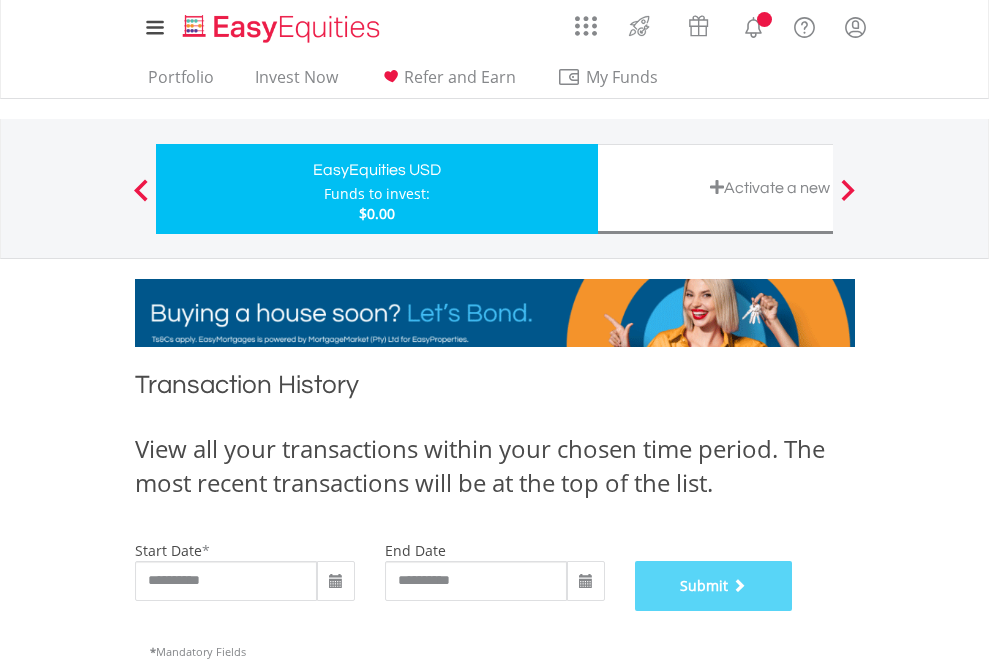 scroll, scrollTop: 811, scrollLeft: 0, axis: vertical 